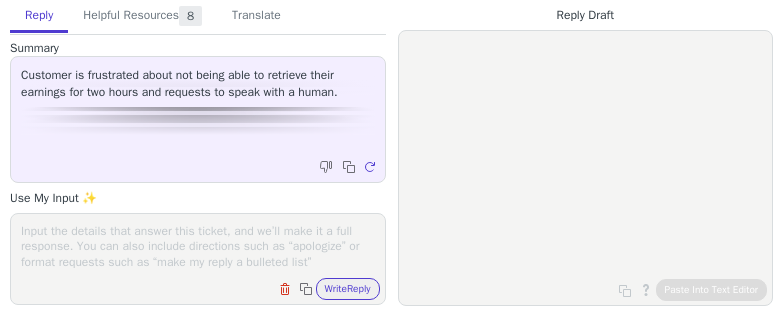 scroll, scrollTop: 0, scrollLeft: 0, axis: both 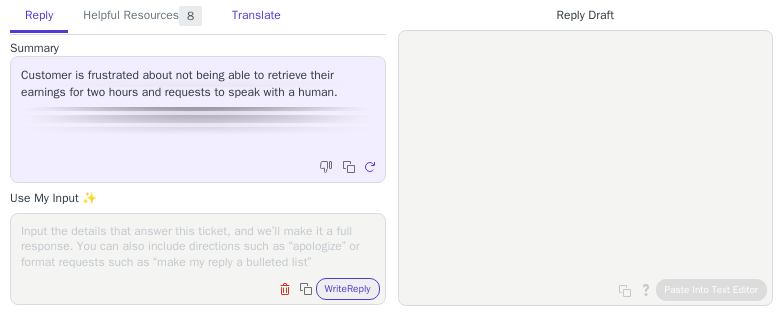 click on "Translate" at bounding box center [256, 16] 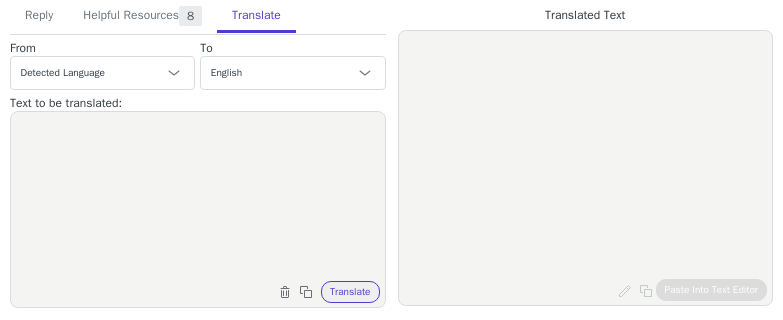 drag, startPoint x: 195, startPoint y: 112, endPoint x: 211, endPoint y: 159, distance: 49.648766 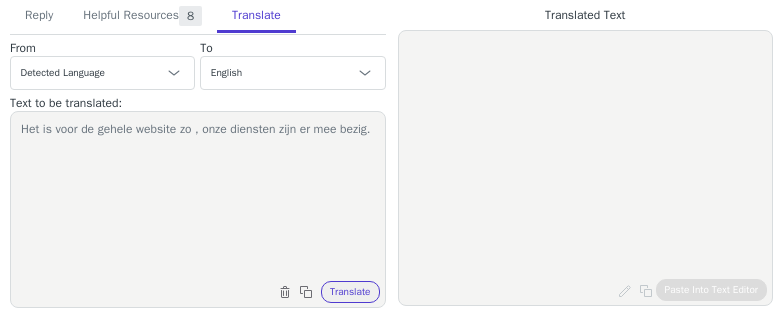 click on "Het is voor de gehele website zo , onze diensten zijn er mee bezig." at bounding box center (198, 197) 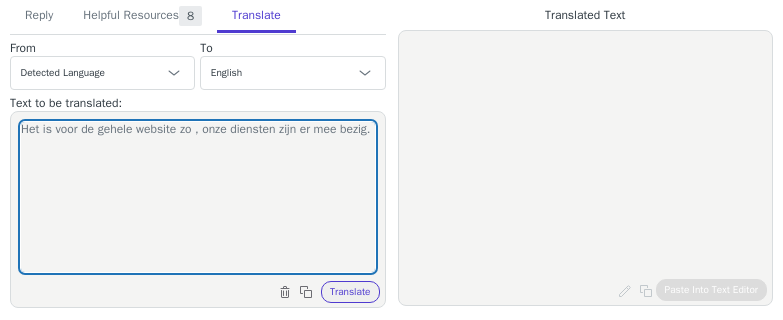 click on "Het is voor de gehele website zo , onze diensten zijn er mee bezig. Clear text Copy to clipboard Translate" at bounding box center [198, 209] 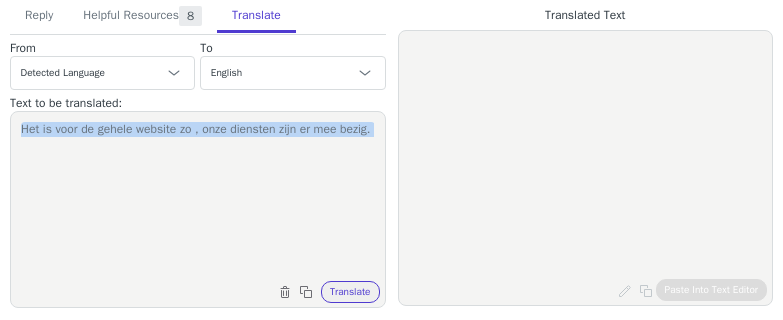 click on "Het is voor de gehele website zo , onze diensten zijn er mee bezig. Clear text Copy to clipboard Translate" at bounding box center (198, 209) 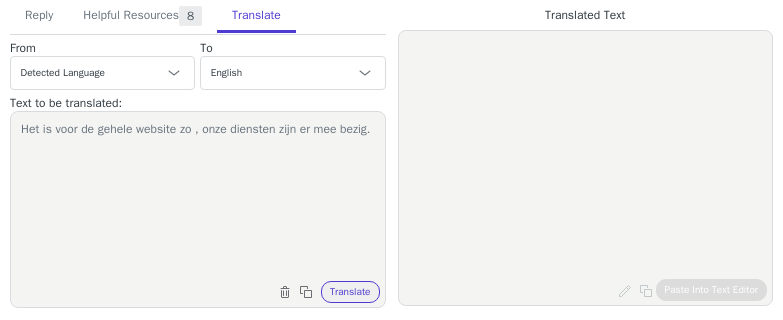 click on "Het is voor de gehele website zo , onze diensten zijn er mee bezig." at bounding box center [198, 197] 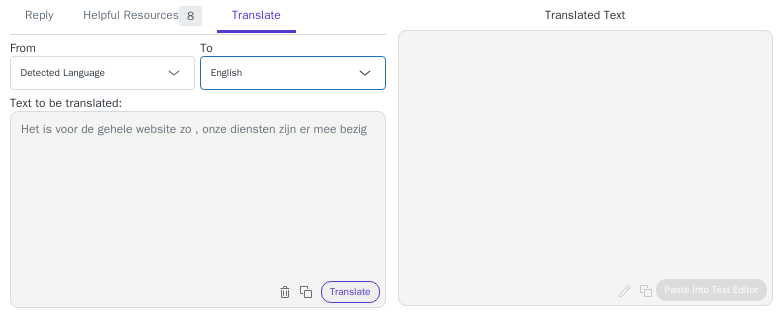 type on "Het is voor de gehele website zo , onze diensten zijn er mee bezig" 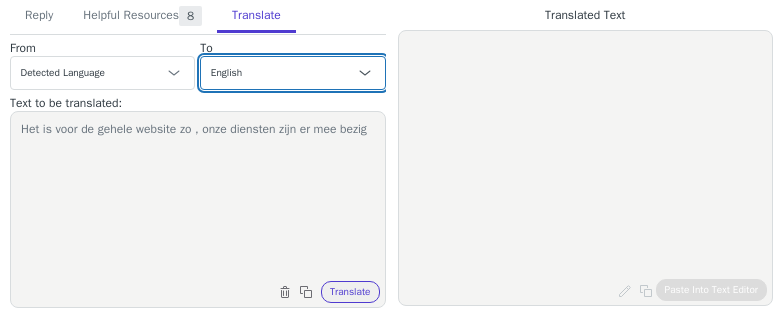 click on "Czech English Danish Dutch - Nederlands French - français French (Canada) German Italian Japanese Korean Norwegian Polish Portuguese Portuguese (Brazil) Slovak Spanish Swedish English (Belgium) French (Belgium) - français (Belgique) Dutch (Belgium) - Nederlands (België)" at bounding box center [292, 73] 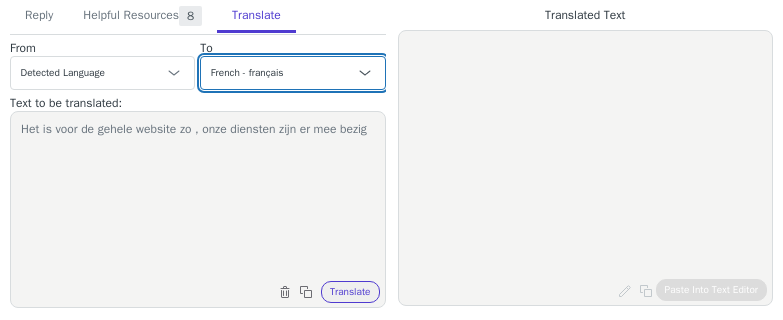 click on "Czech English Danish Dutch - Nederlands French - français French (Canada) German Italian Japanese Korean Norwegian Polish Portuguese Portuguese (Brazil) Slovak Spanish Swedish English (Belgium) French (Belgium) - français (Belgique) Dutch (Belgium) - Nederlands (België)" at bounding box center [292, 73] 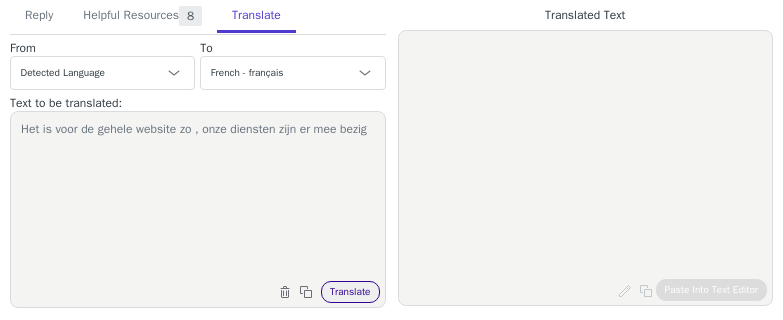 click on "Translate" at bounding box center [350, 292] 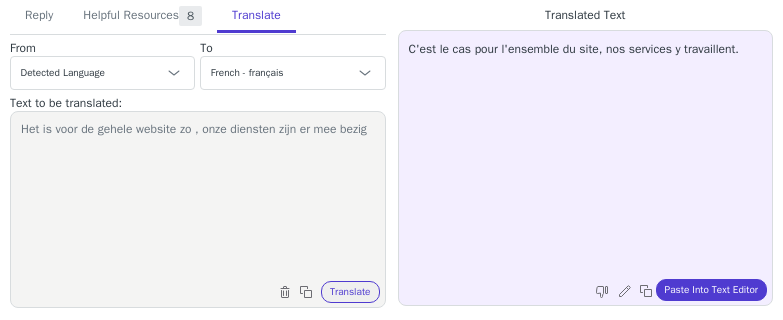 click on "C'est le cas pour l'ensemble du site, nos services y travaillent. Edit and re-translate Copy to clipboard Paste Into Text Editor" at bounding box center [586, 168] 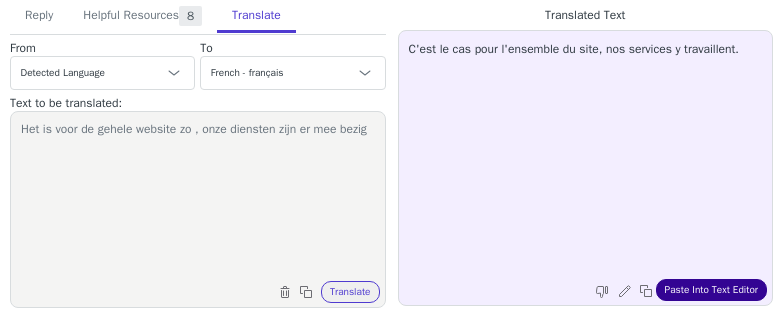 click on "Paste Into Text Editor" at bounding box center (711, 290) 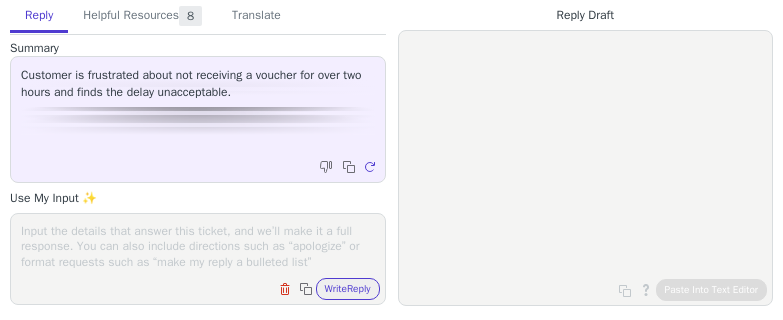 scroll, scrollTop: 0, scrollLeft: 0, axis: both 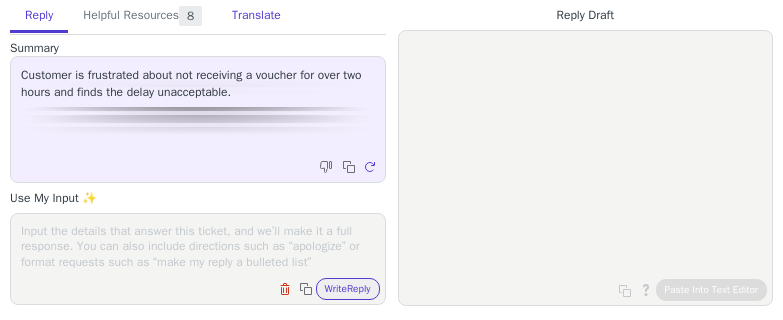 click on "Translate" at bounding box center (256, 16) 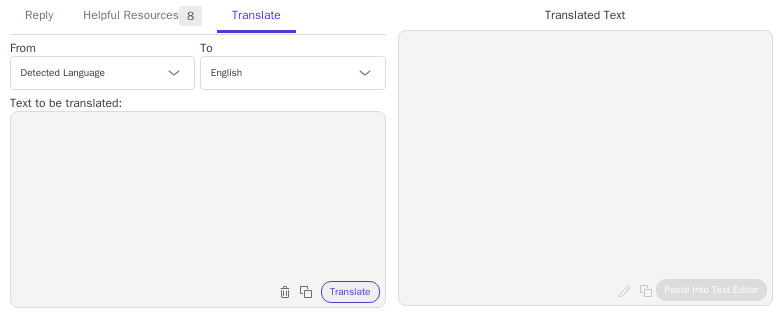 click at bounding box center (198, 197) 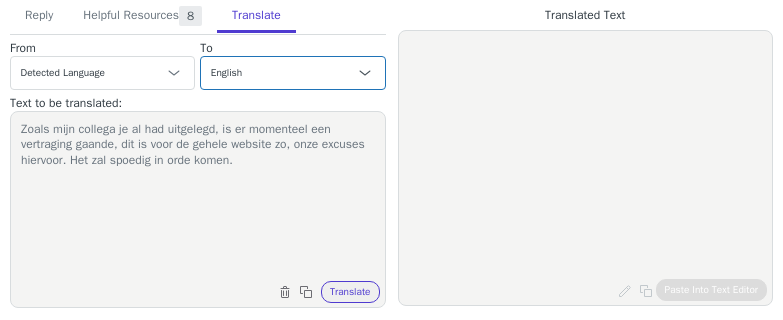 type on "Zoals mijn collega je al had uitgelegd, is er momenteel een vertraging gaande, dit is voor de gehele website zo, onze excuses hiervoor. Het zal spoedig in orde komen." 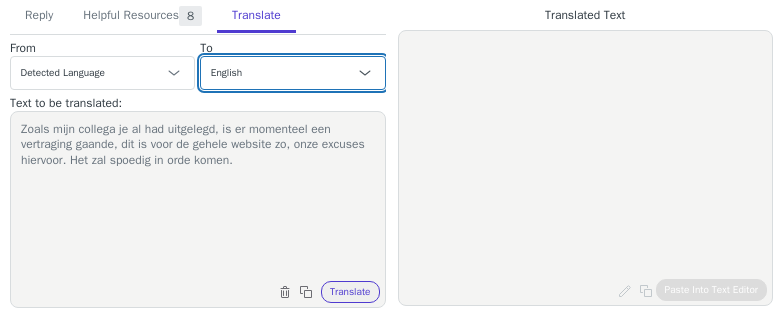 click on "Czech English Danish Dutch - Nederlands French - français French (Canada) German Italian Japanese Korean Norwegian Polish Portuguese Portuguese (Brazil) Slovak Spanish Swedish English (Belgium) French (Belgium) - français (Belgique) Dutch (Belgium) - Nederlands (België)" at bounding box center [292, 73] 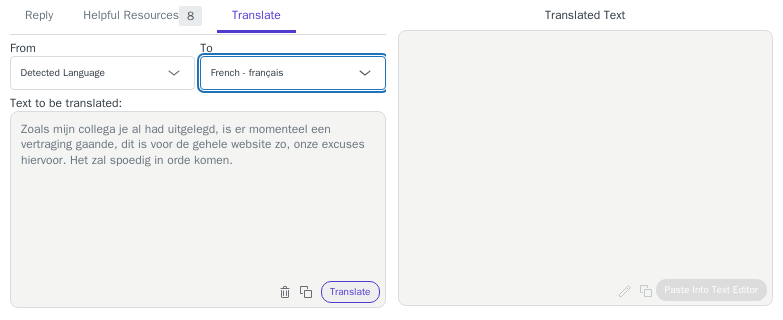 click on "Czech English Danish Dutch - Nederlands French - français French (Canada) German Italian Japanese Korean Norwegian Polish Portuguese Portuguese (Brazil) Slovak Spanish Swedish English (Belgium) French (Belgium) - français (Belgique) Dutch (Belgium) - Nederlands (België)" at bounding box center [292, 73] 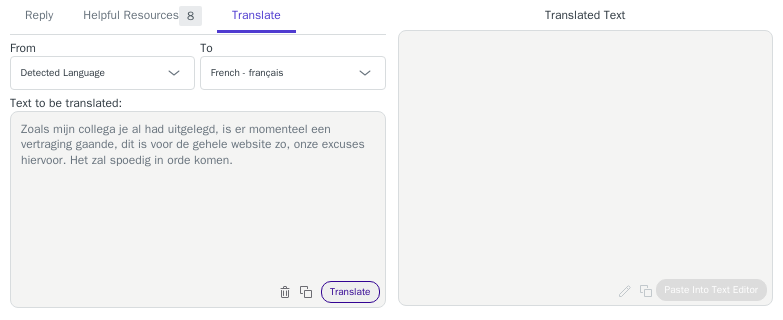 click on "Translate" at bounding box center (350, 292) 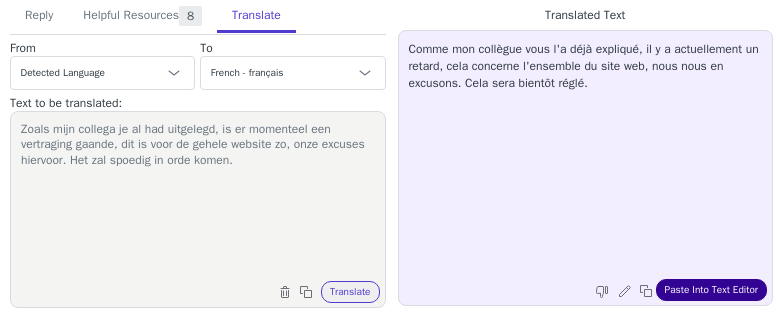 click on "Paste Into Text Editor" at bounding box center [711, 290] 